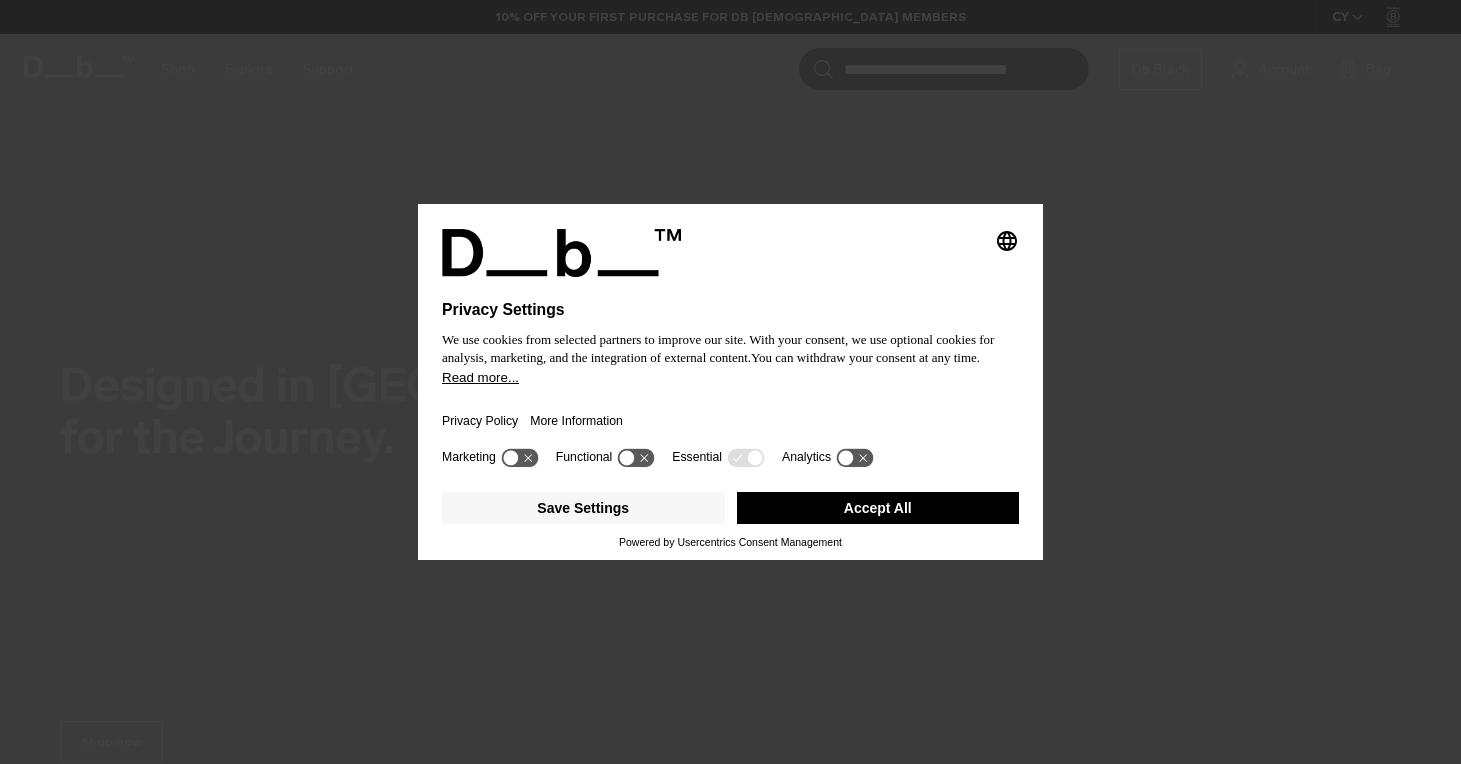 scroll, scrollTop: 0, scrollLeft: 0, axis: both 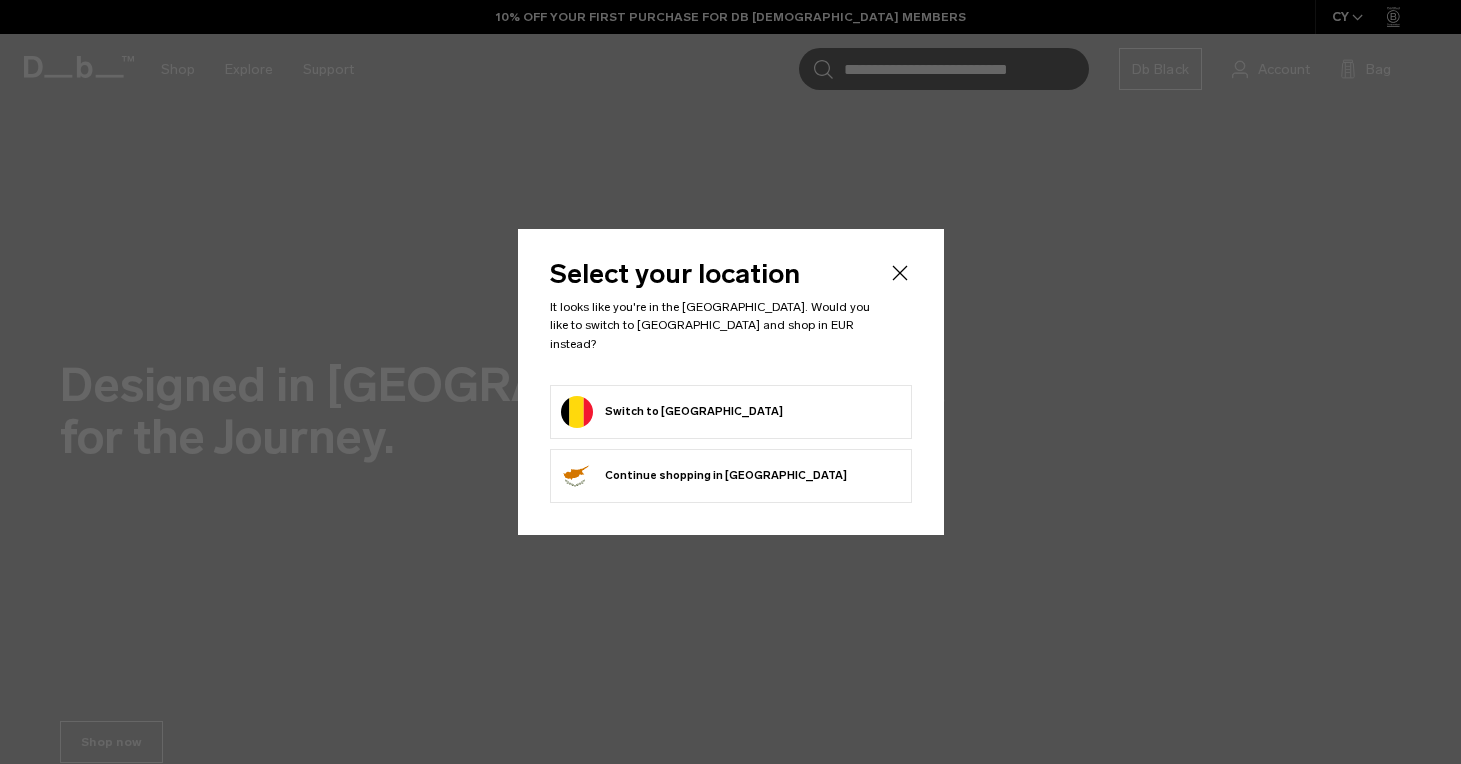 click on "Switch to Belgium" at bounding box center [672, 412] 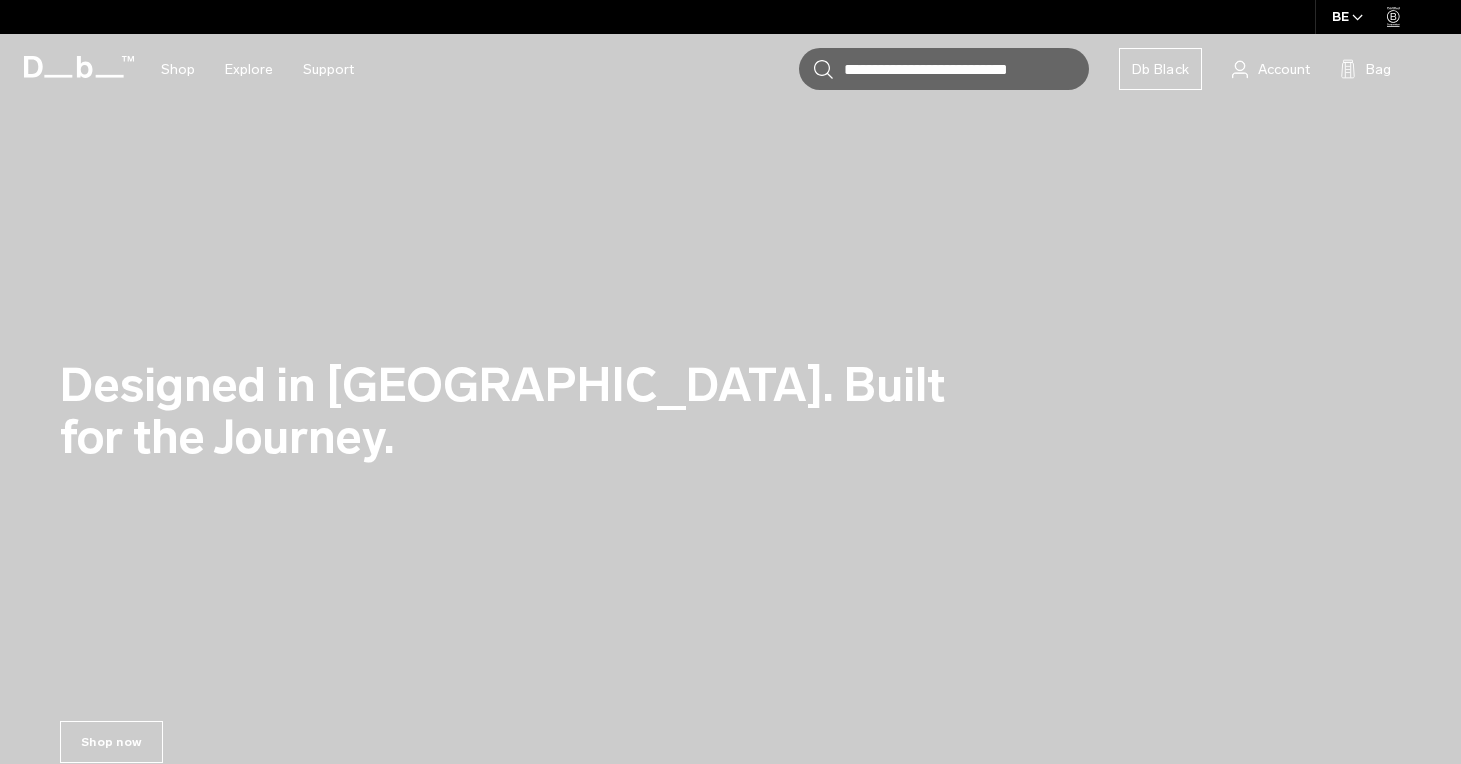 scroll, scrollTop: 0, scrollLeft: 0, axis: both 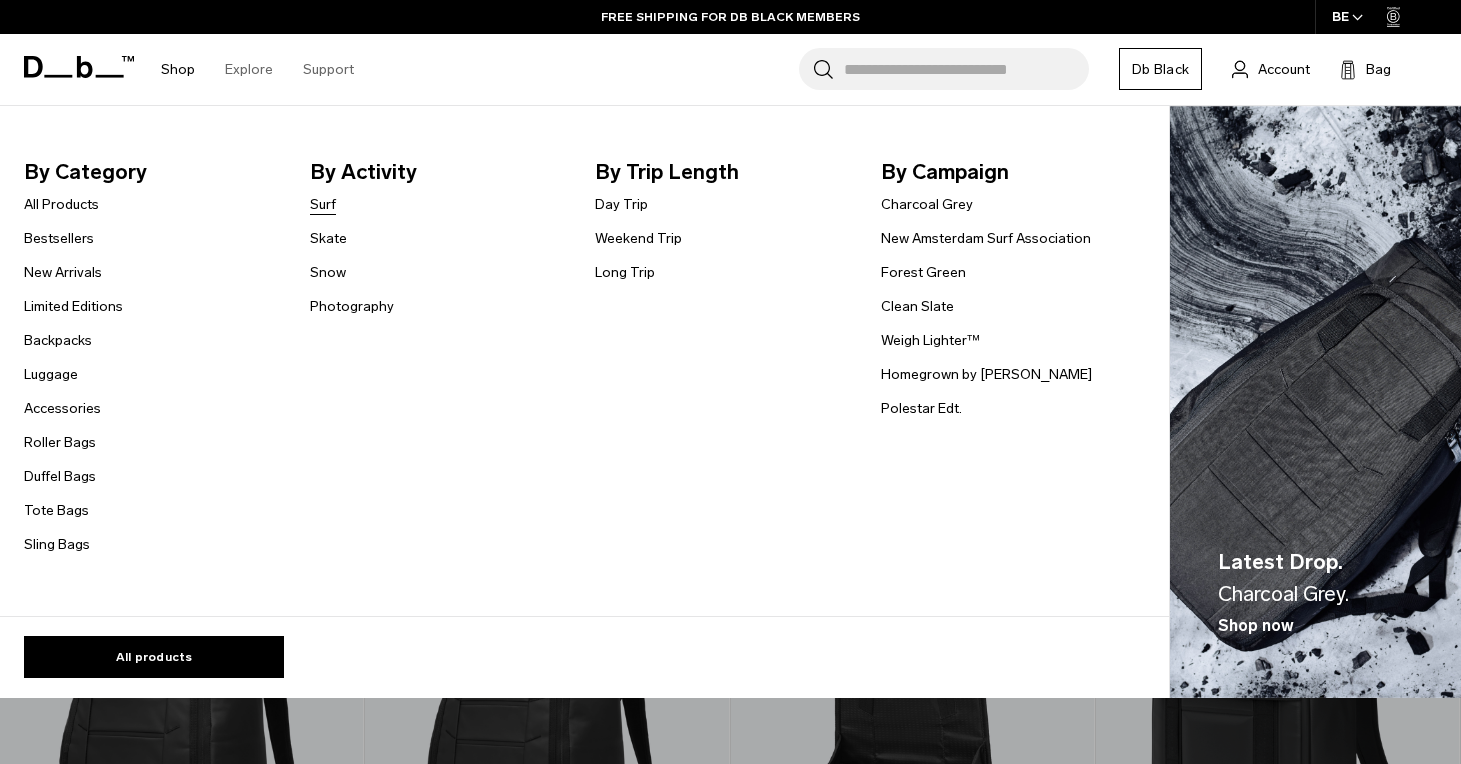 click on "Surf" at bounding box center (323, 204) 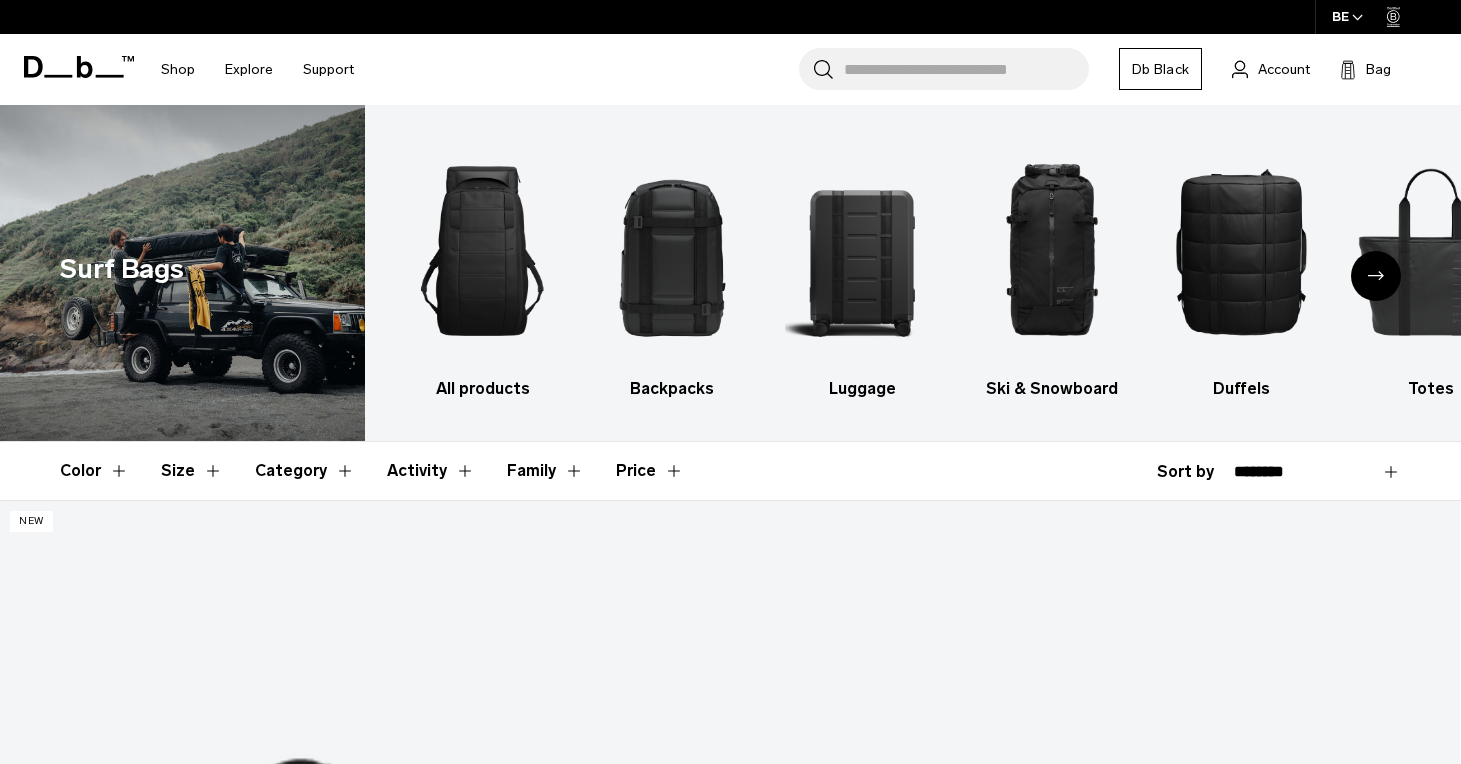 scroll, scrollTop: 0, scrollLeft: 0, axis: both 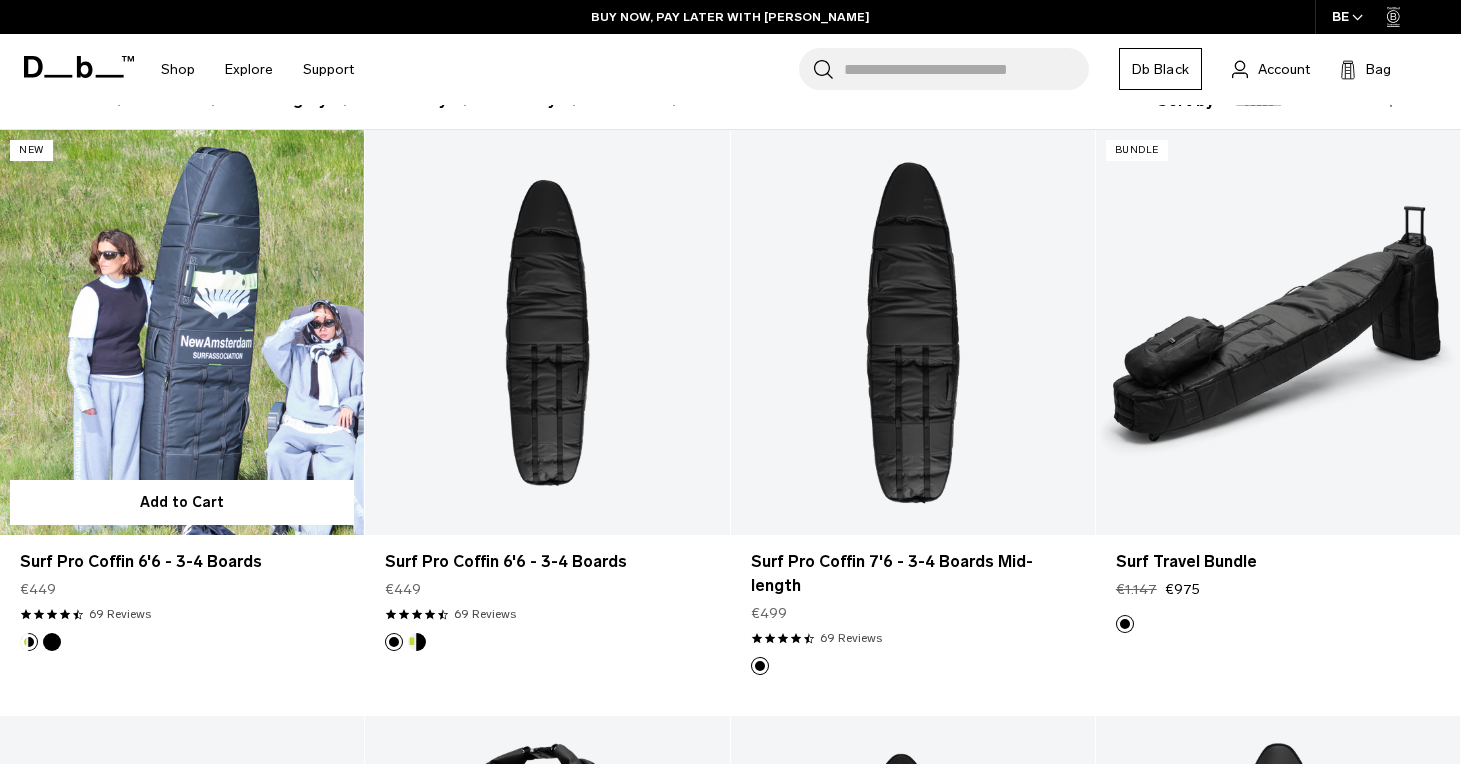click at bounding box center [182, 332] 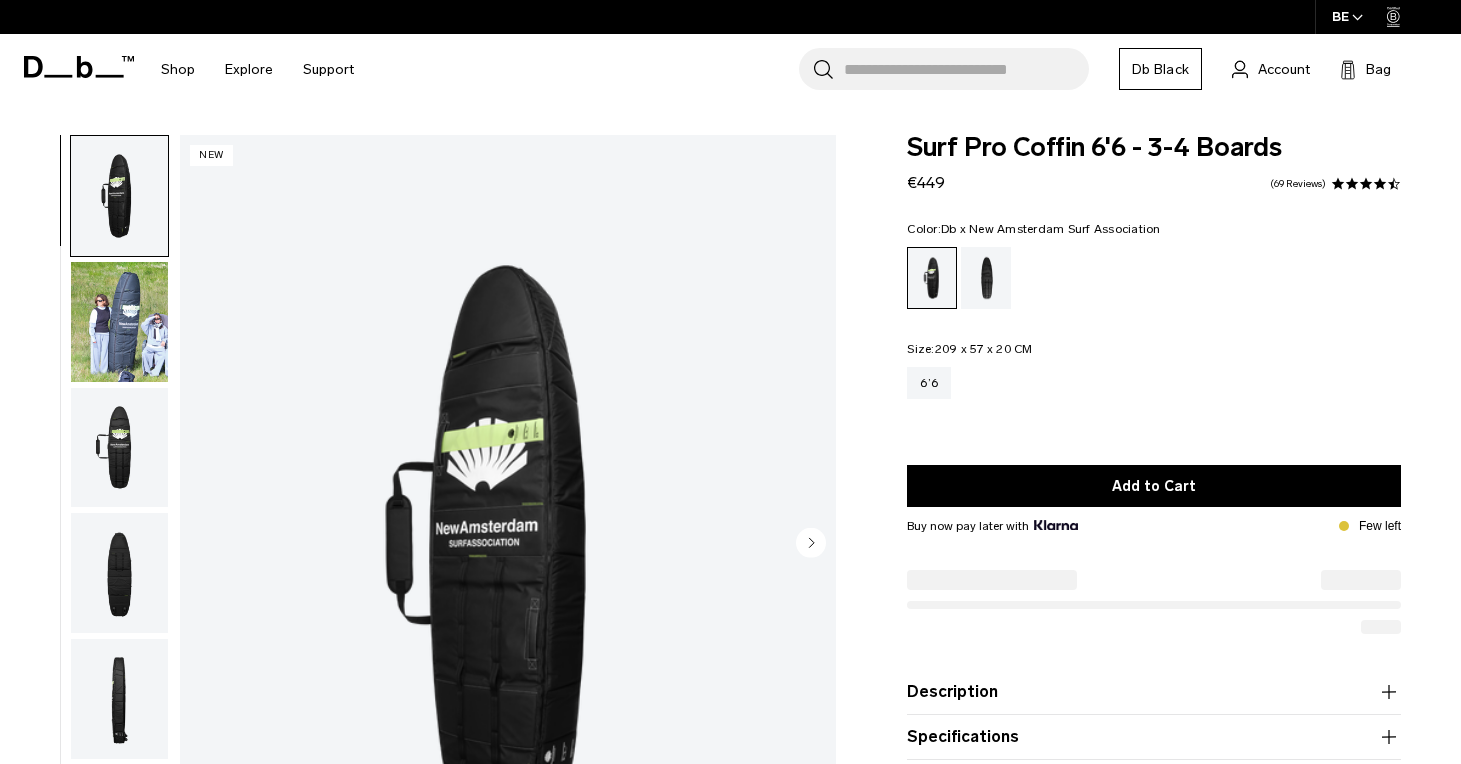 scroll, scrollTop: 0, scrollLeft: 0, axis: both 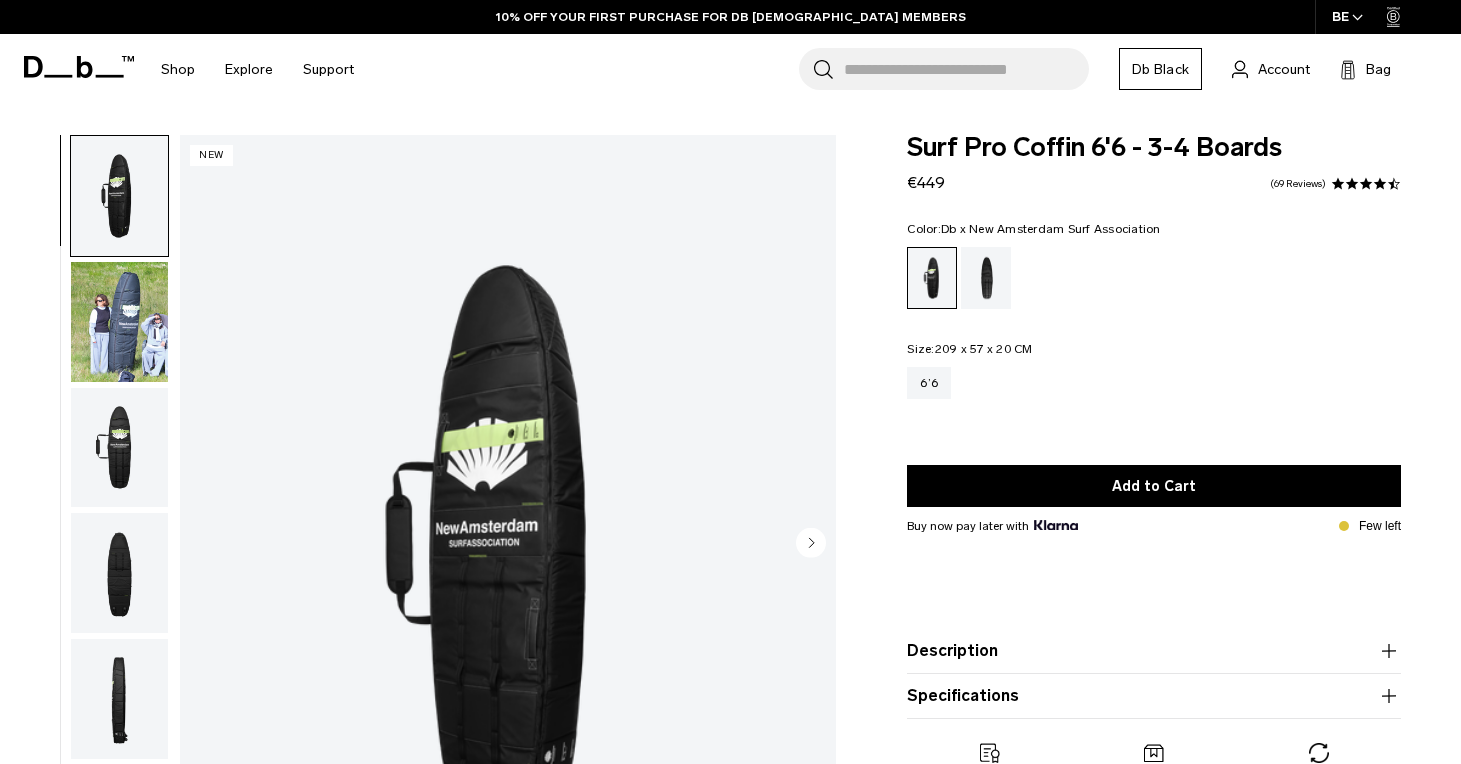 click at bounding box center [119, 322] 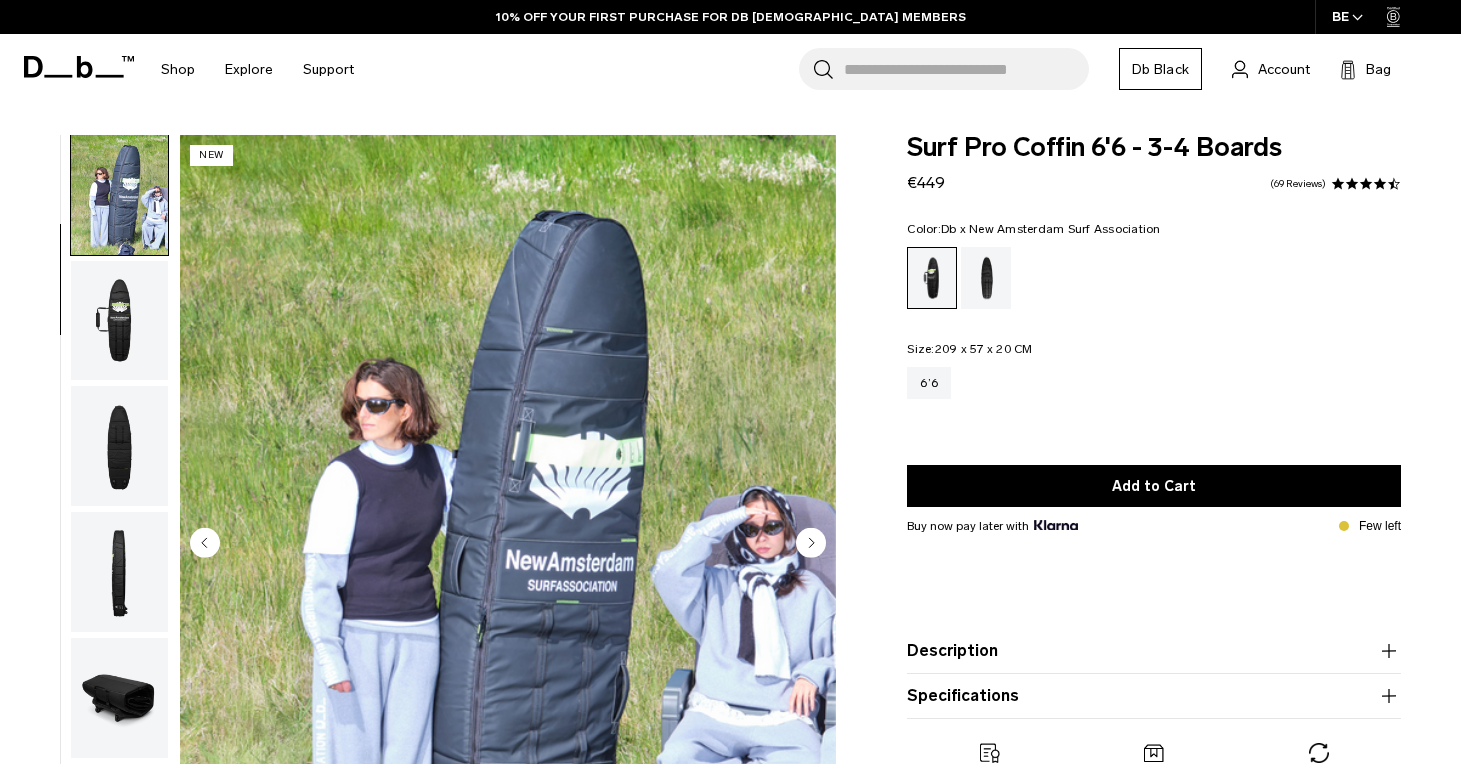 click at bounding box center (119, 446) 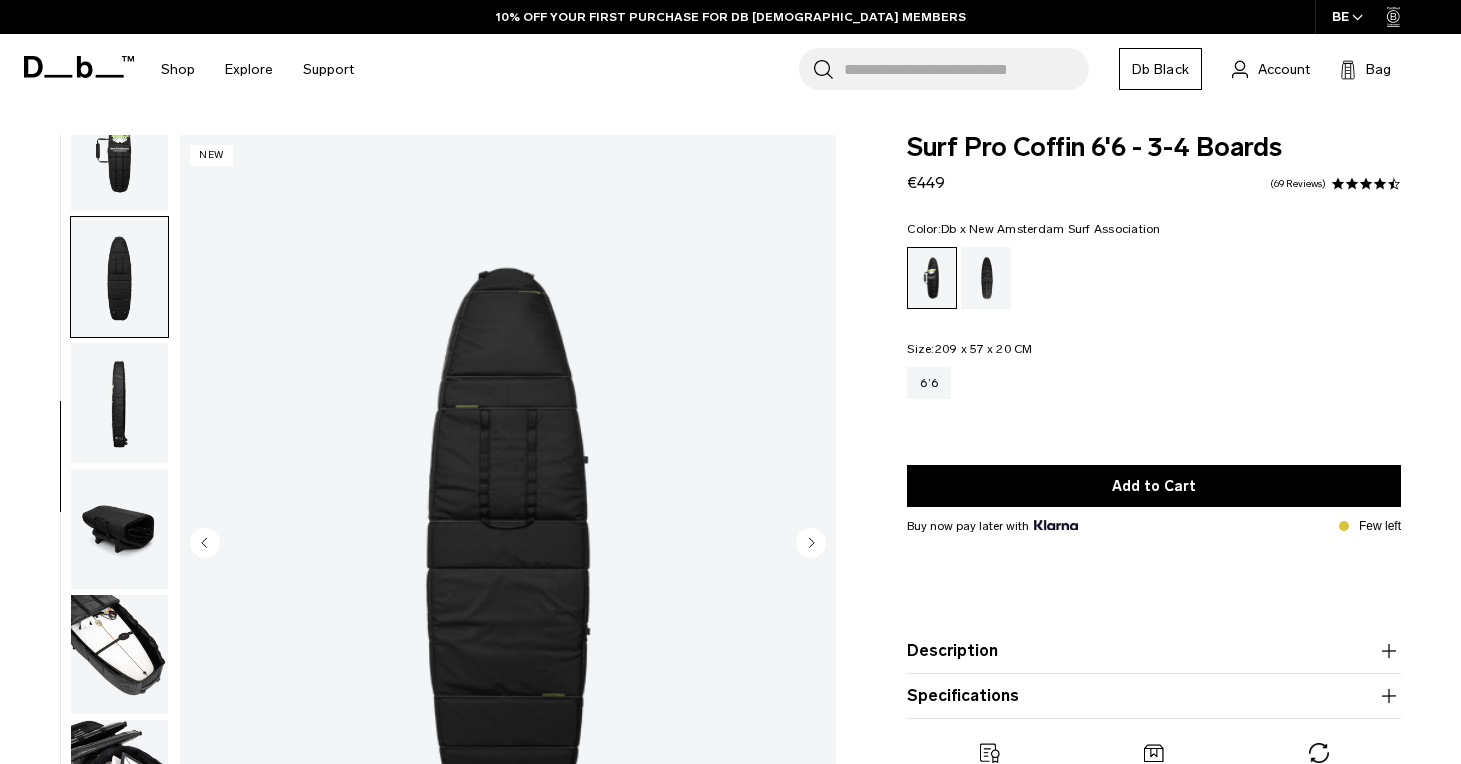 scroll, scrollTop: 321, scrollLeft: 0, axis: vertical 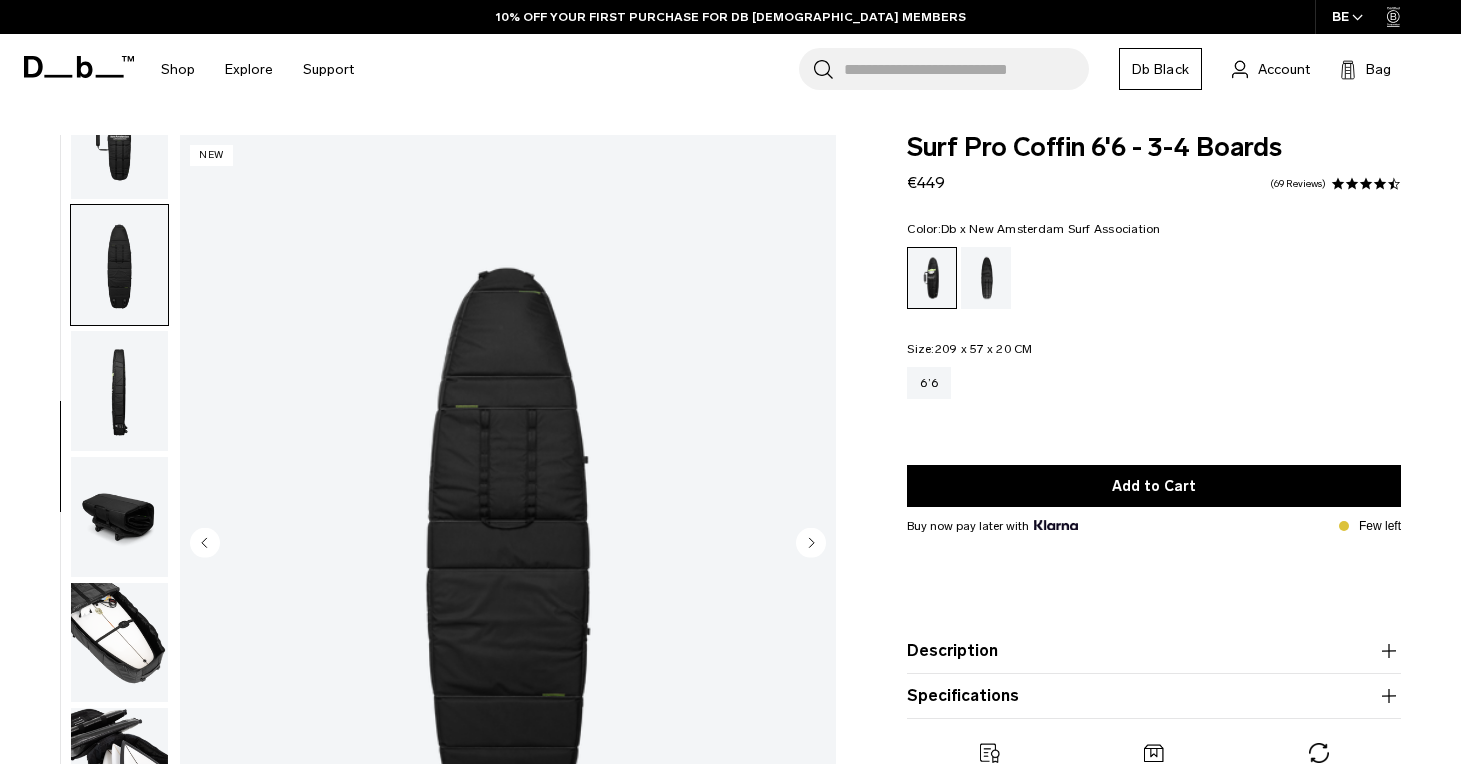 click at bounding box center (119, 517) 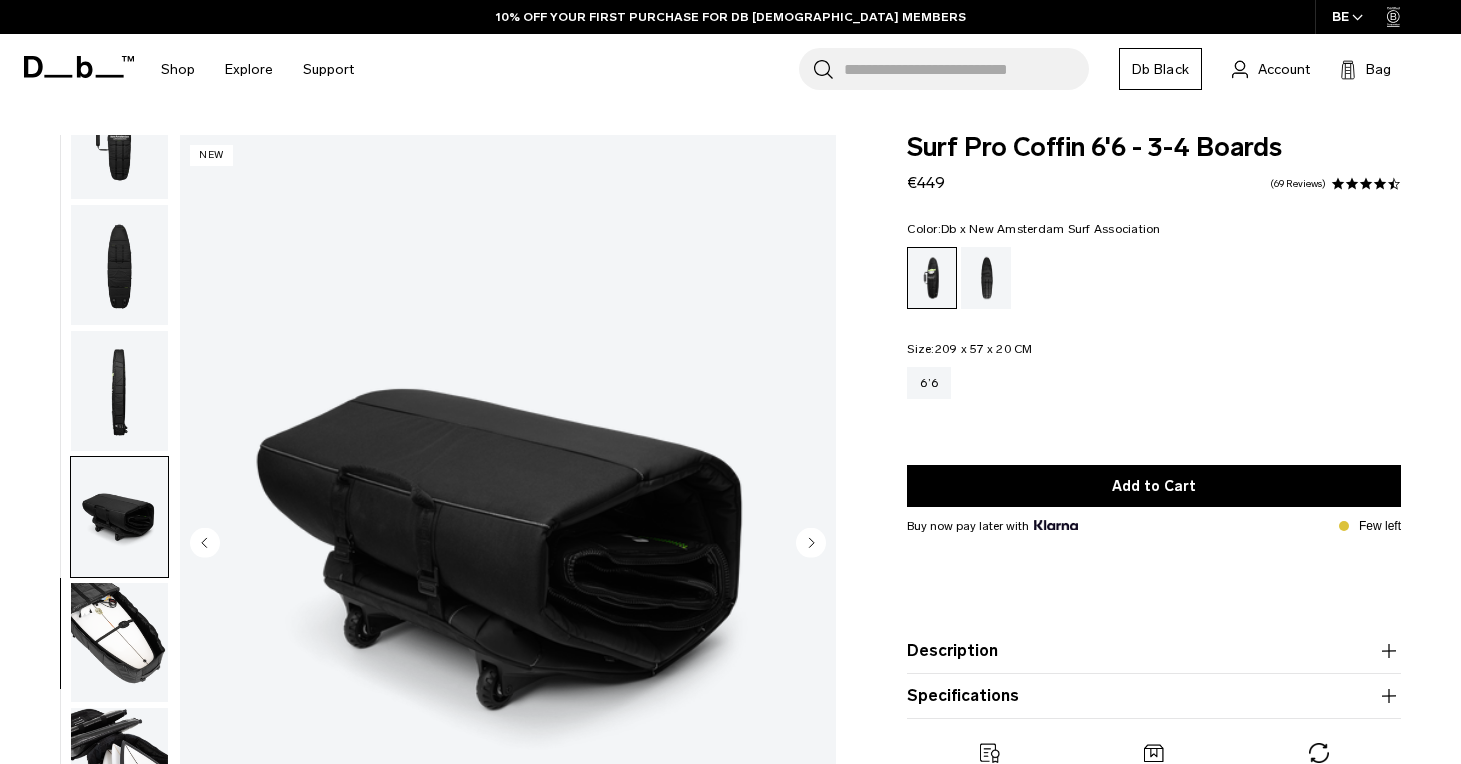 click at bounding box center (119, 643) 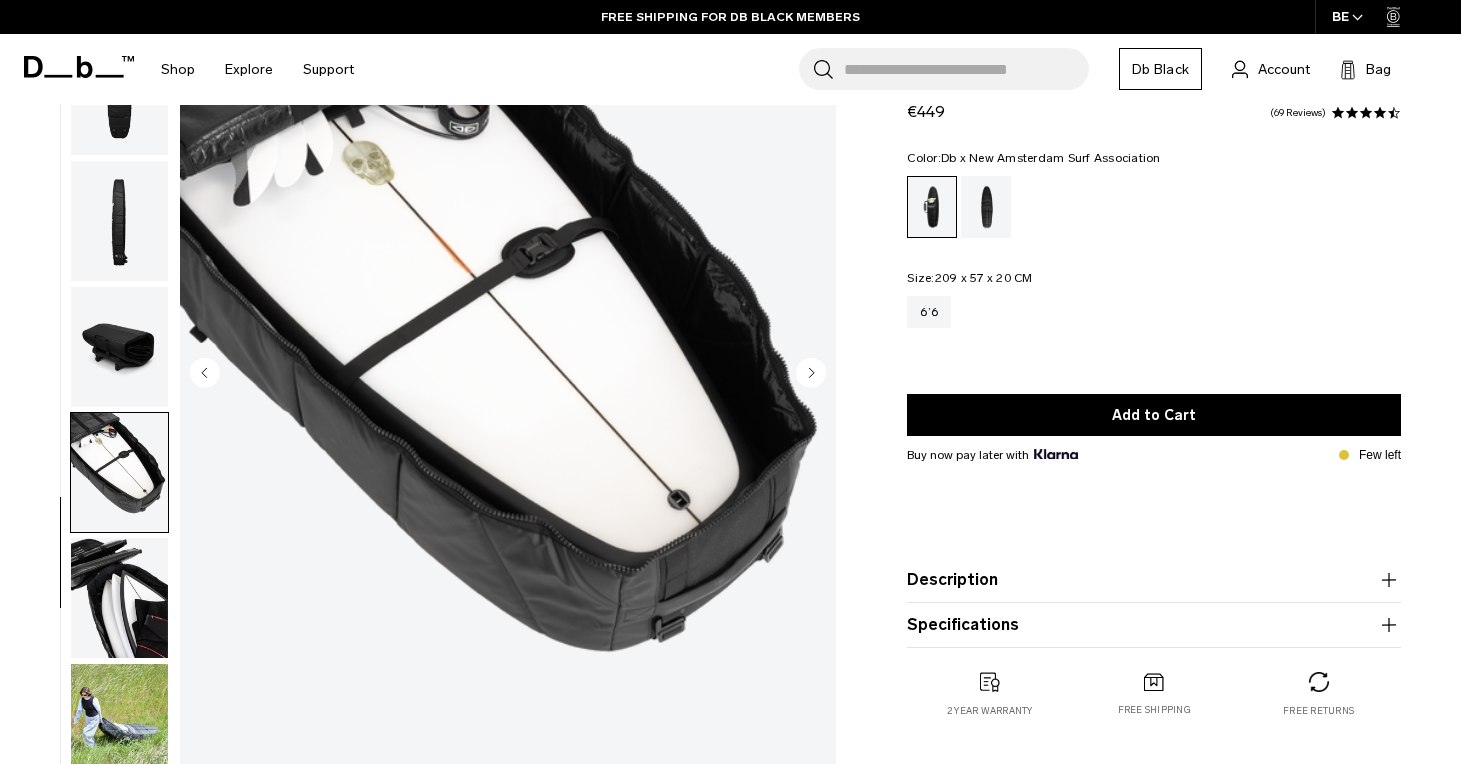 scroll, scrollTop: 179, scrollLeft: 0, axis: vertical 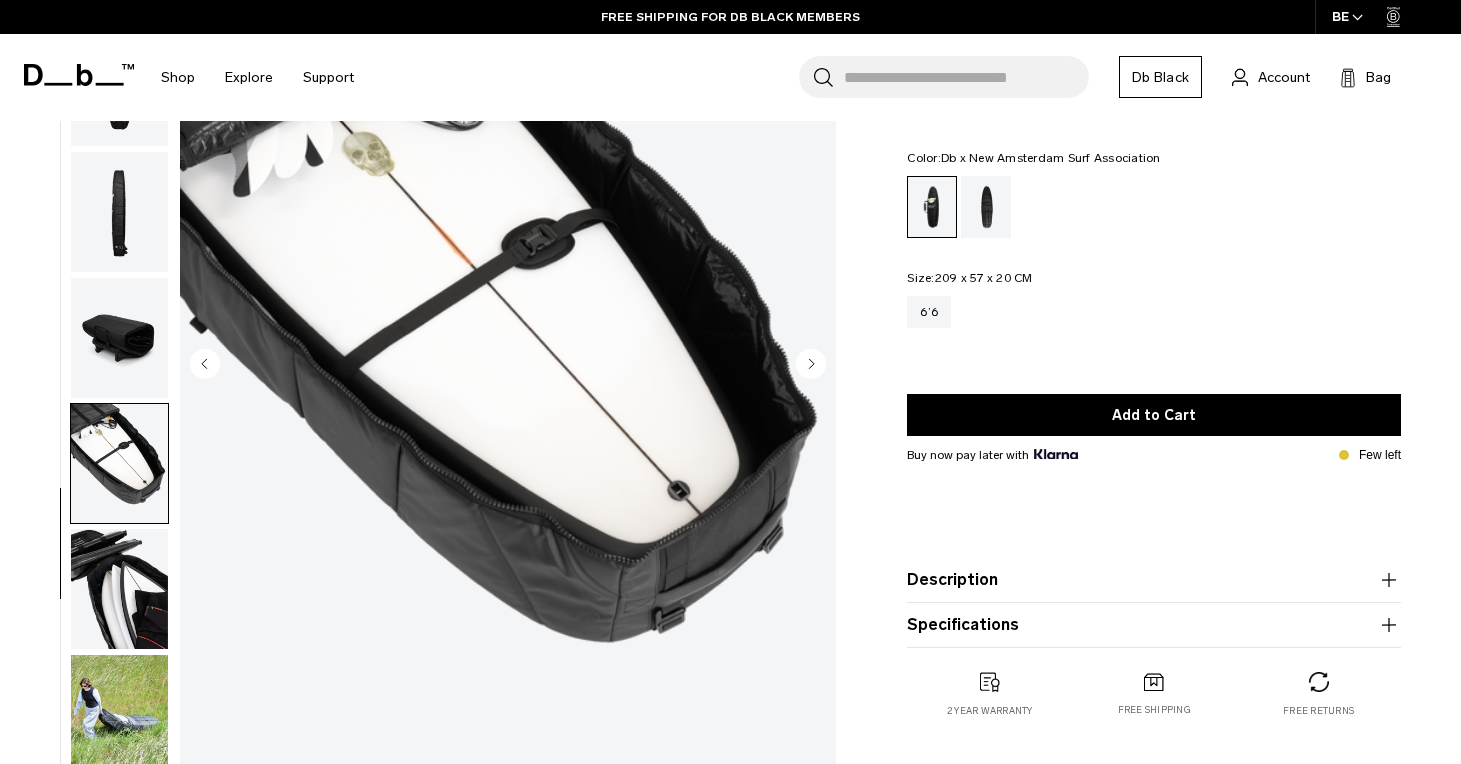 click at bounding box center [119, 589] 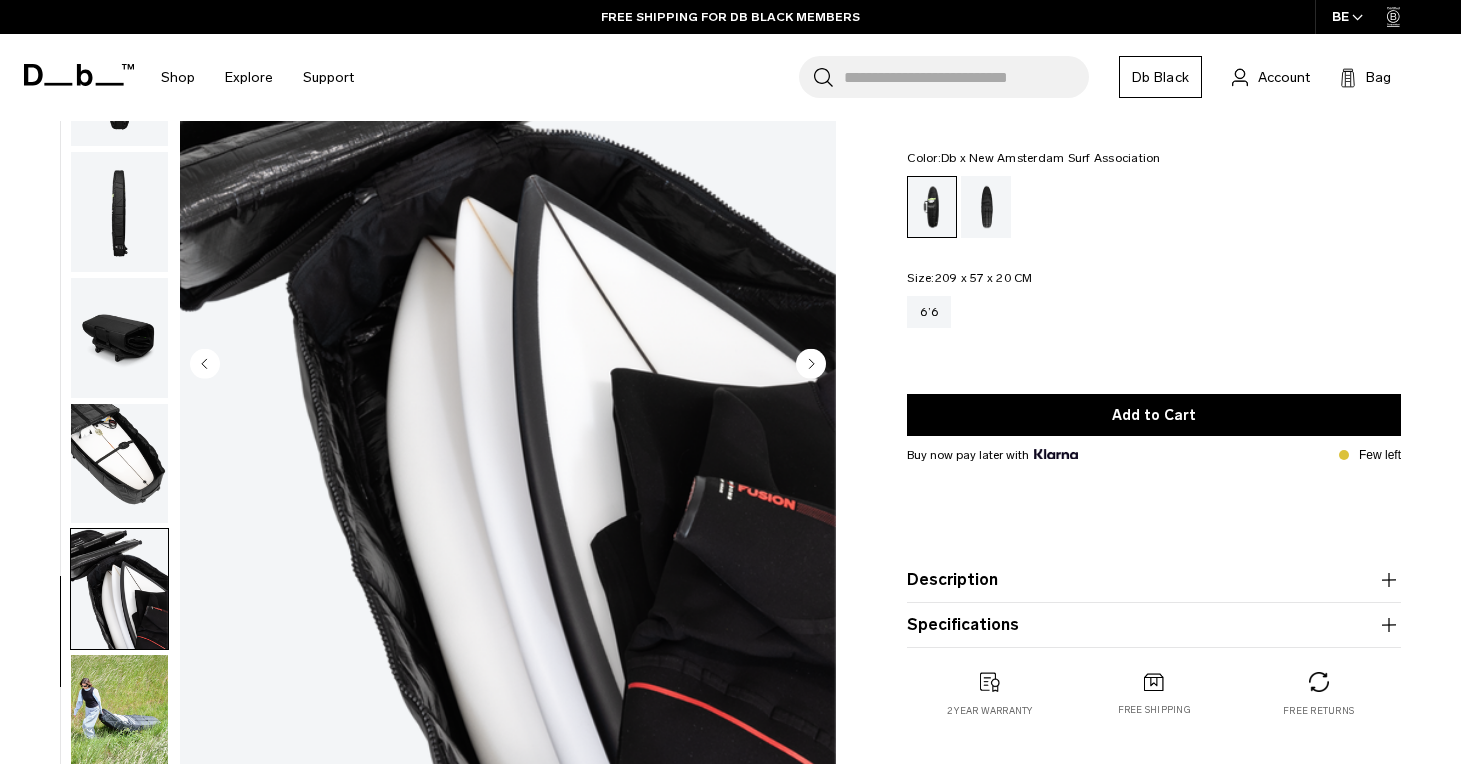 click at bounding box center (119, 715) 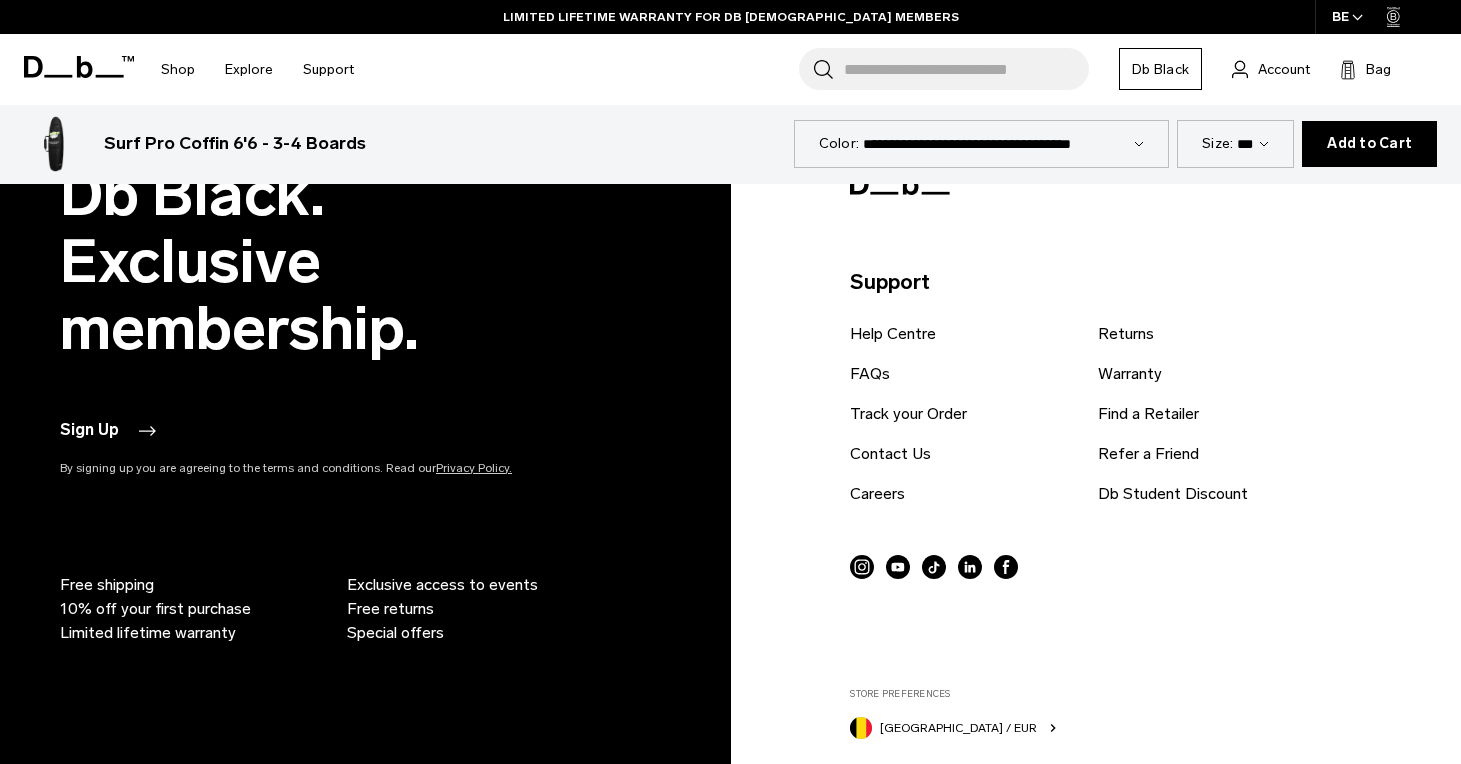 scroll, scrollTop: 4423, scrollLeft: 0, axis: vertical 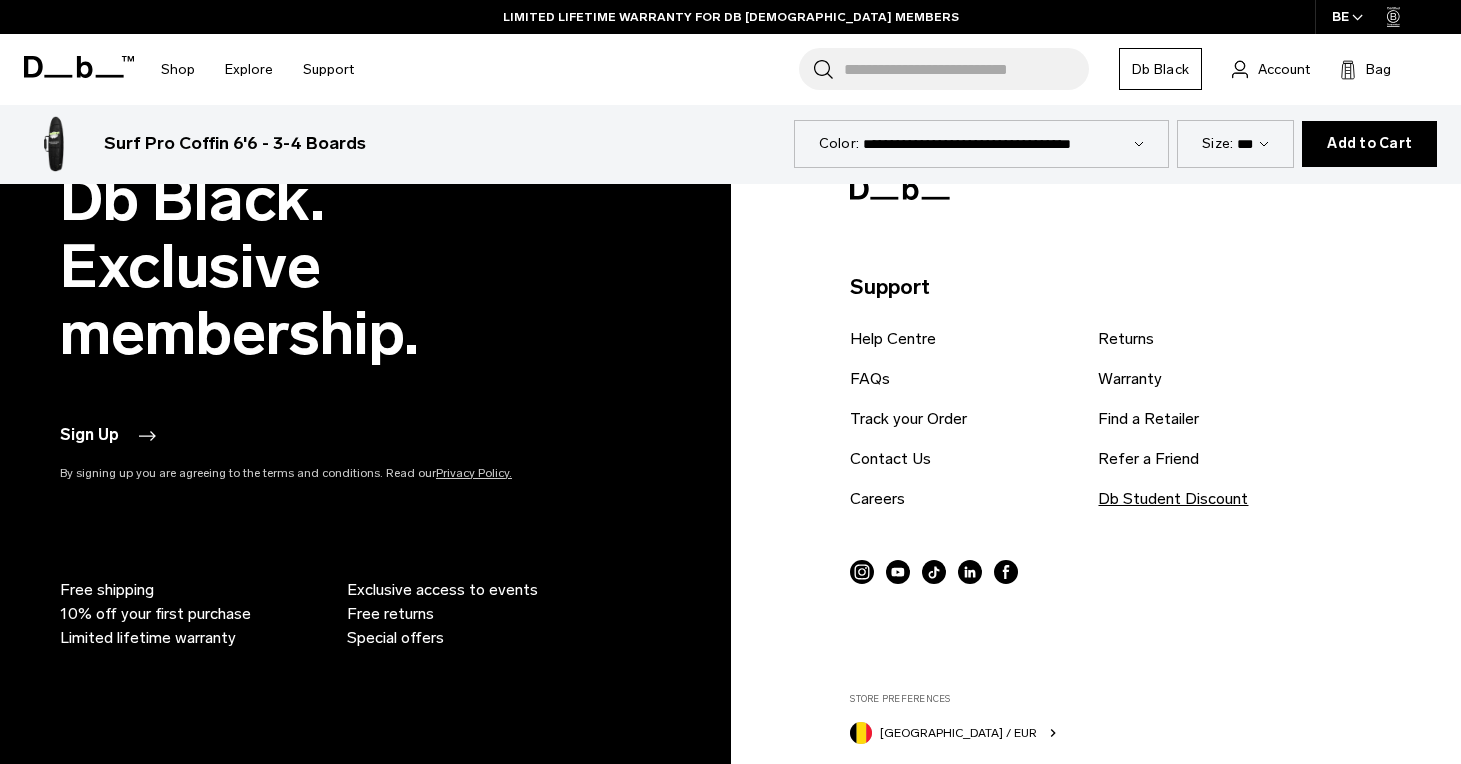 click on "Db Student Discount" at bounding box center [1173, 499] 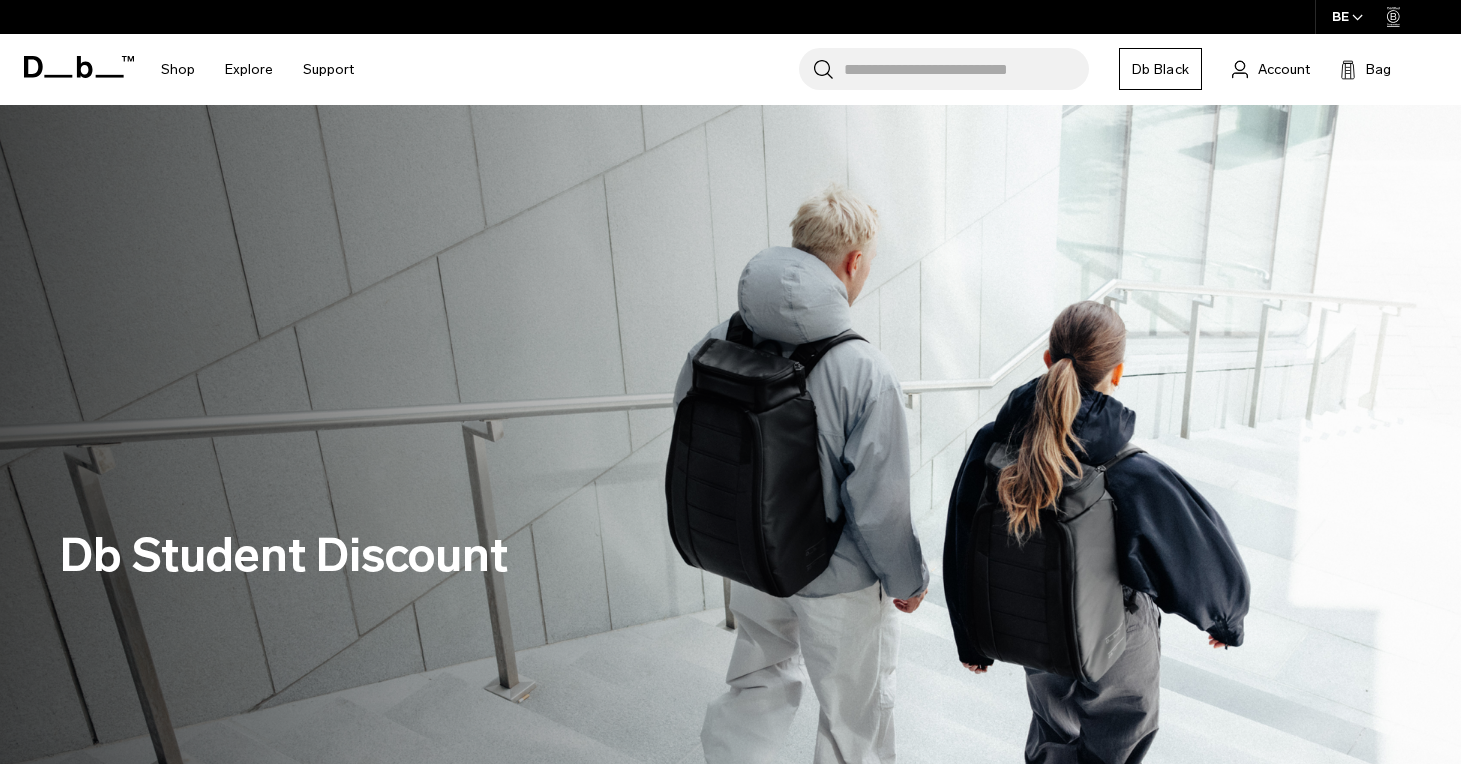 scroll, scrollTop: 0, scrollLeft: 0, axis: both 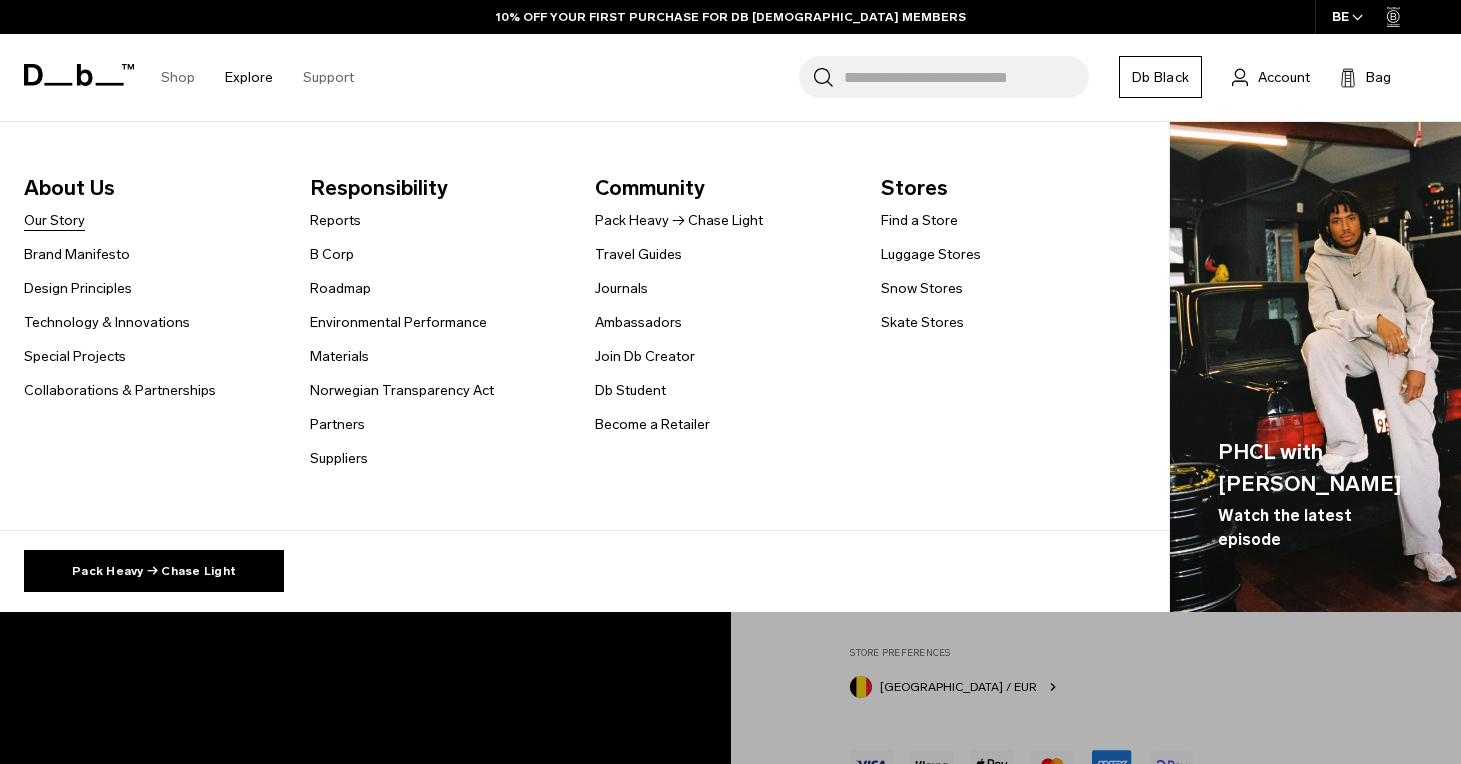 click on "Our Story" at bounding box center [54, 220] 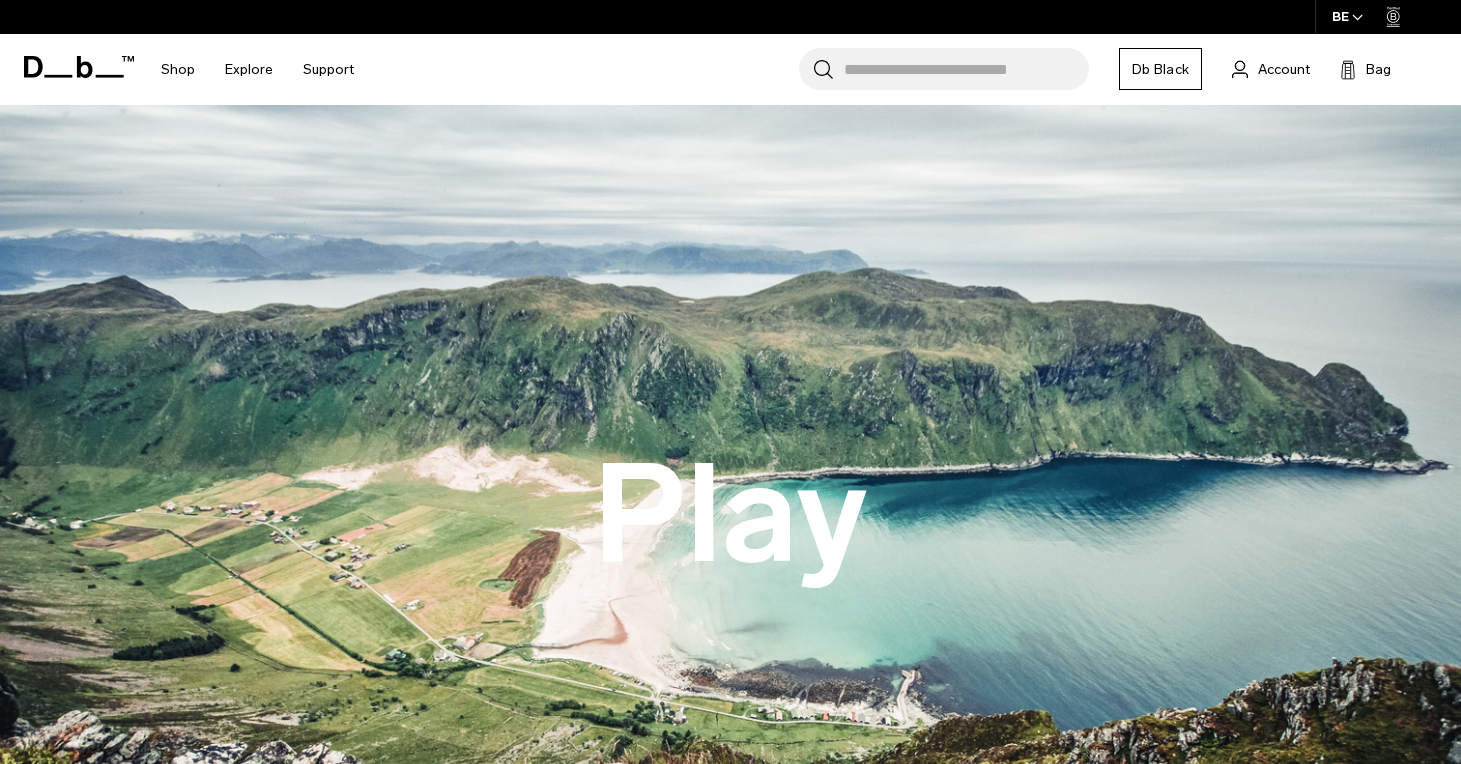 scroll, scrollTop: 0, scrollLeft: 0, axis: both 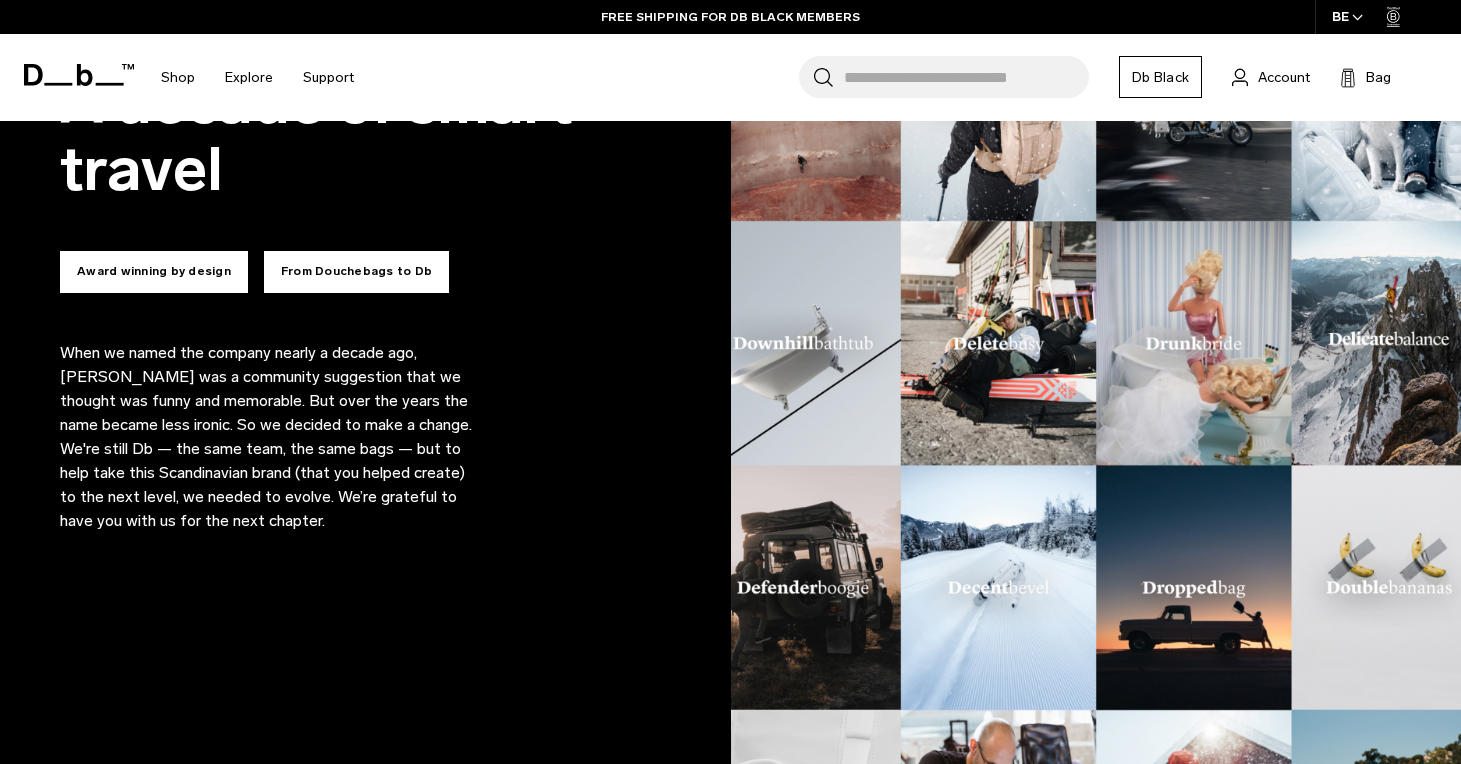 click on "Award winning by design" at bounding box center (154, 272) 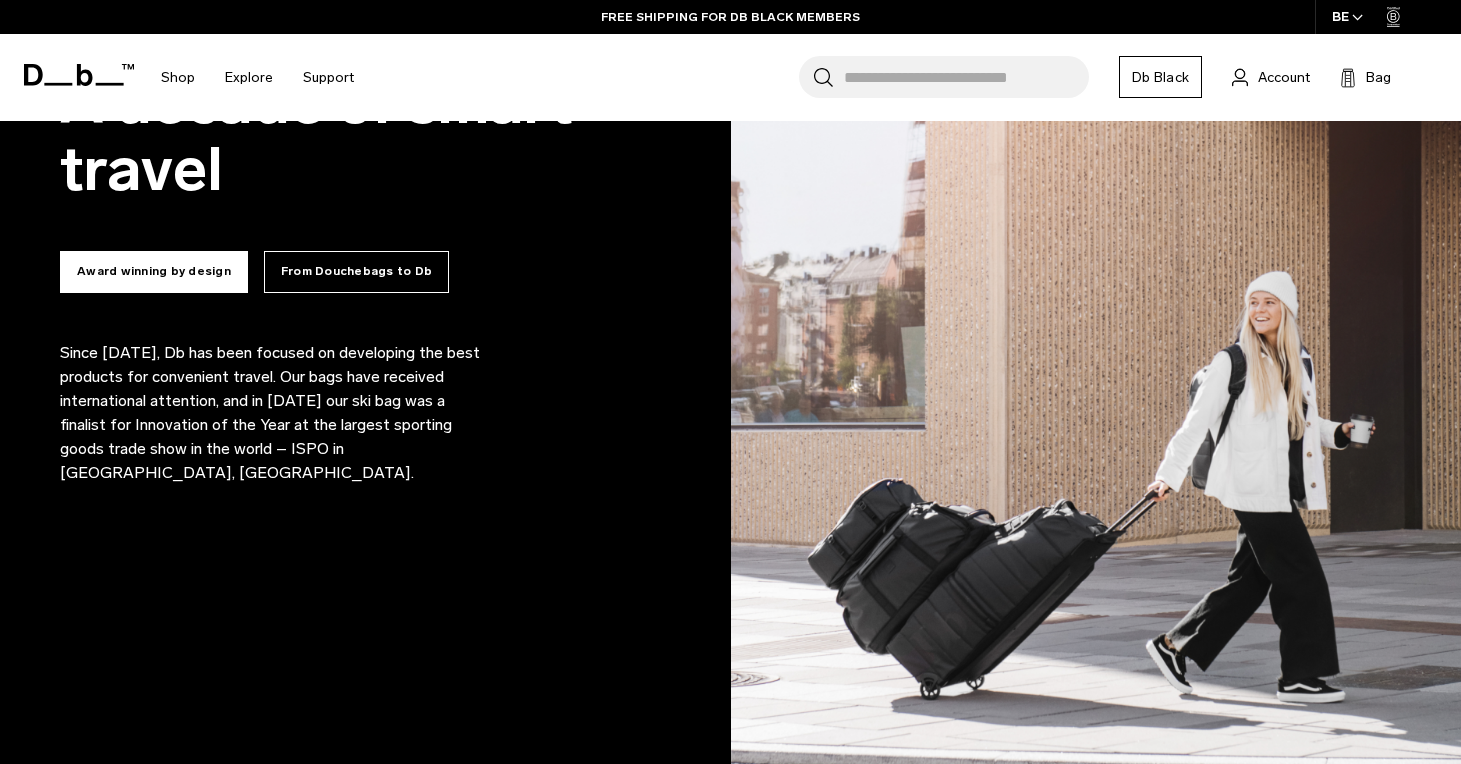 click on "Award winning by design
From Douchebags to Db" at bounding box center [377, 268] 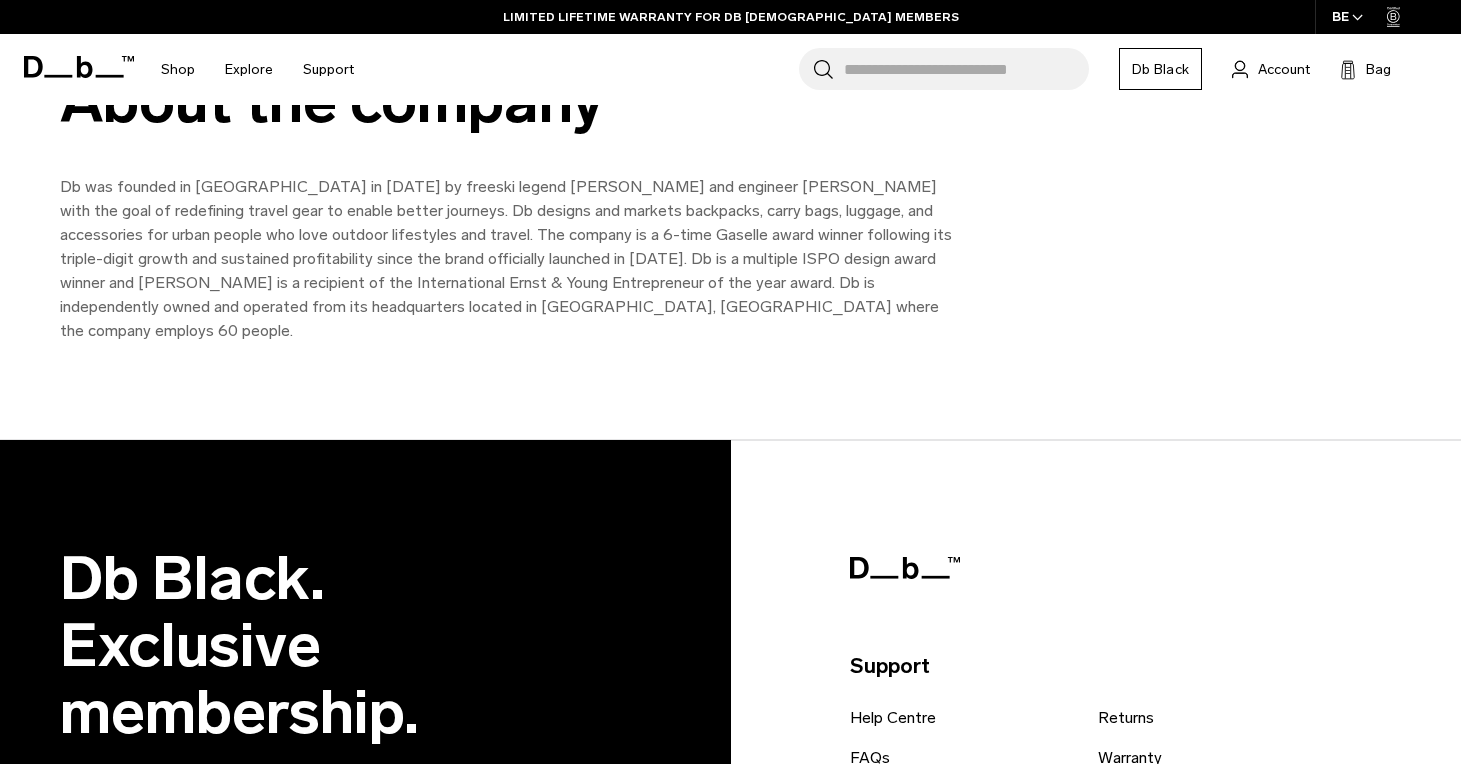 scroll, scrollTop: 2238, scrollLeft: 0, axis: vertical 